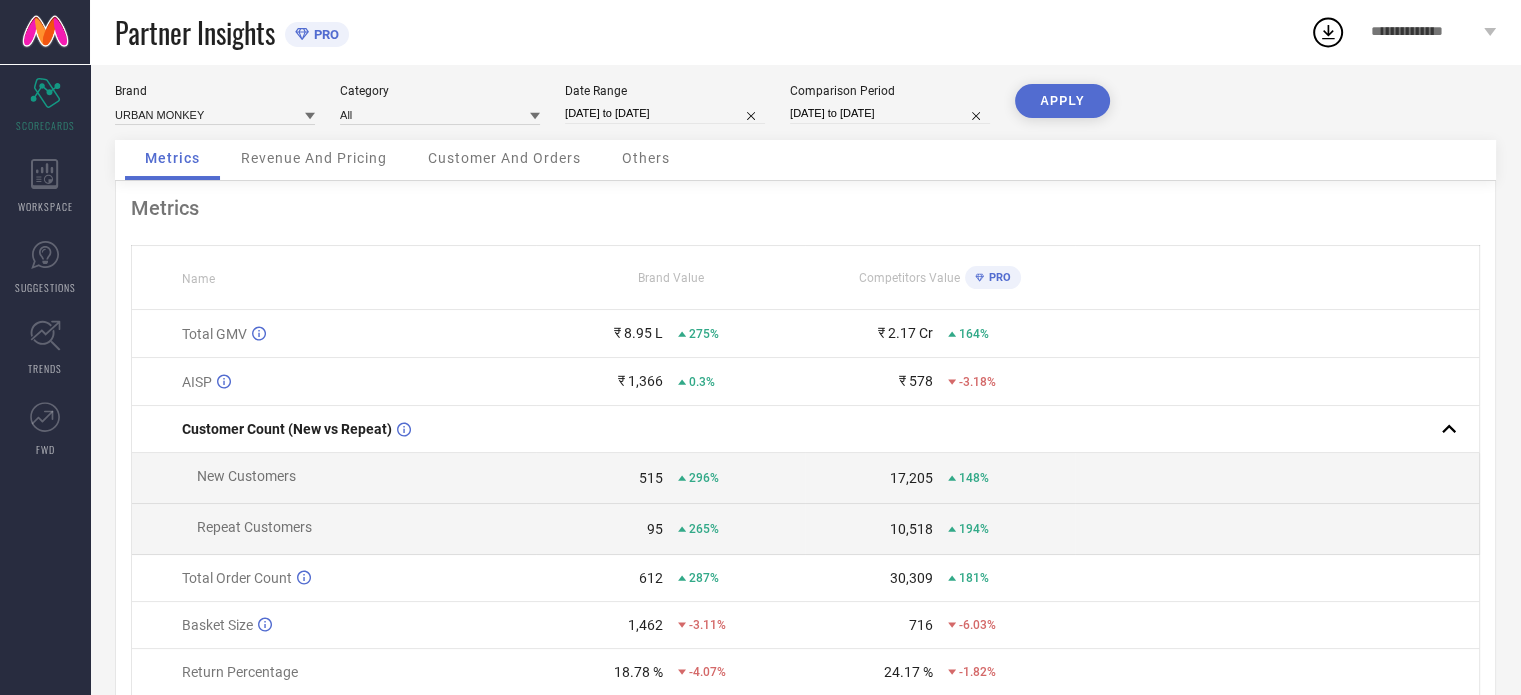 scroll, scrollTop: 0, scrollLeft: 0, axis: both 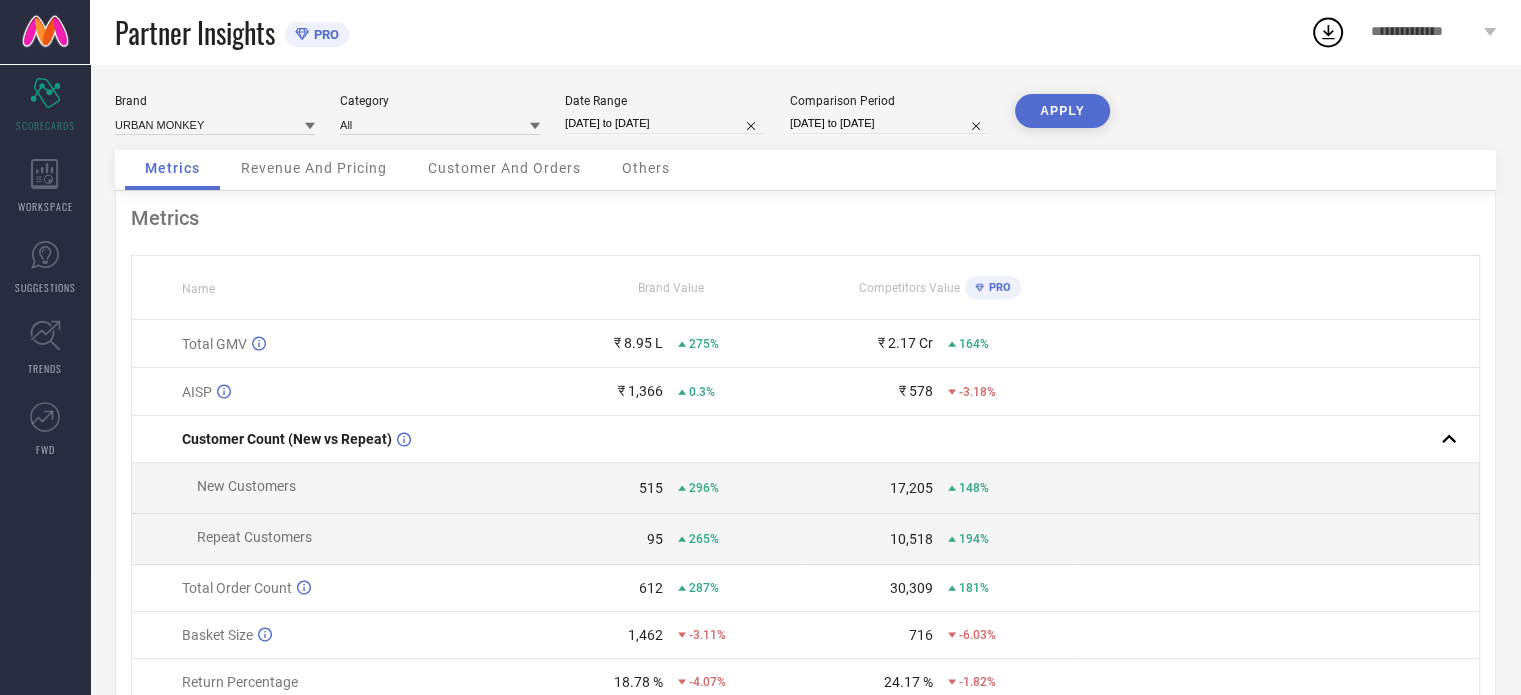 click on "[DATE] to [DATE]" at bounding box center [665, 123] 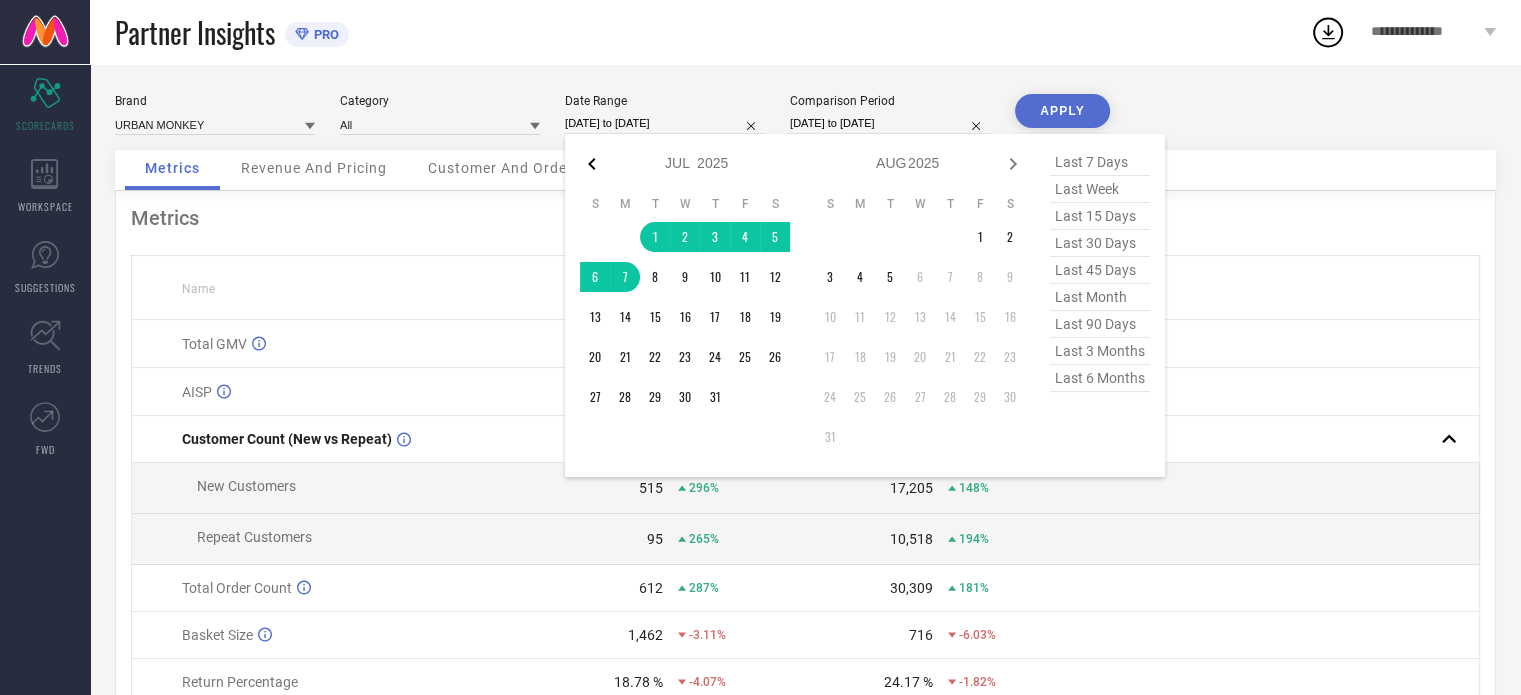 click 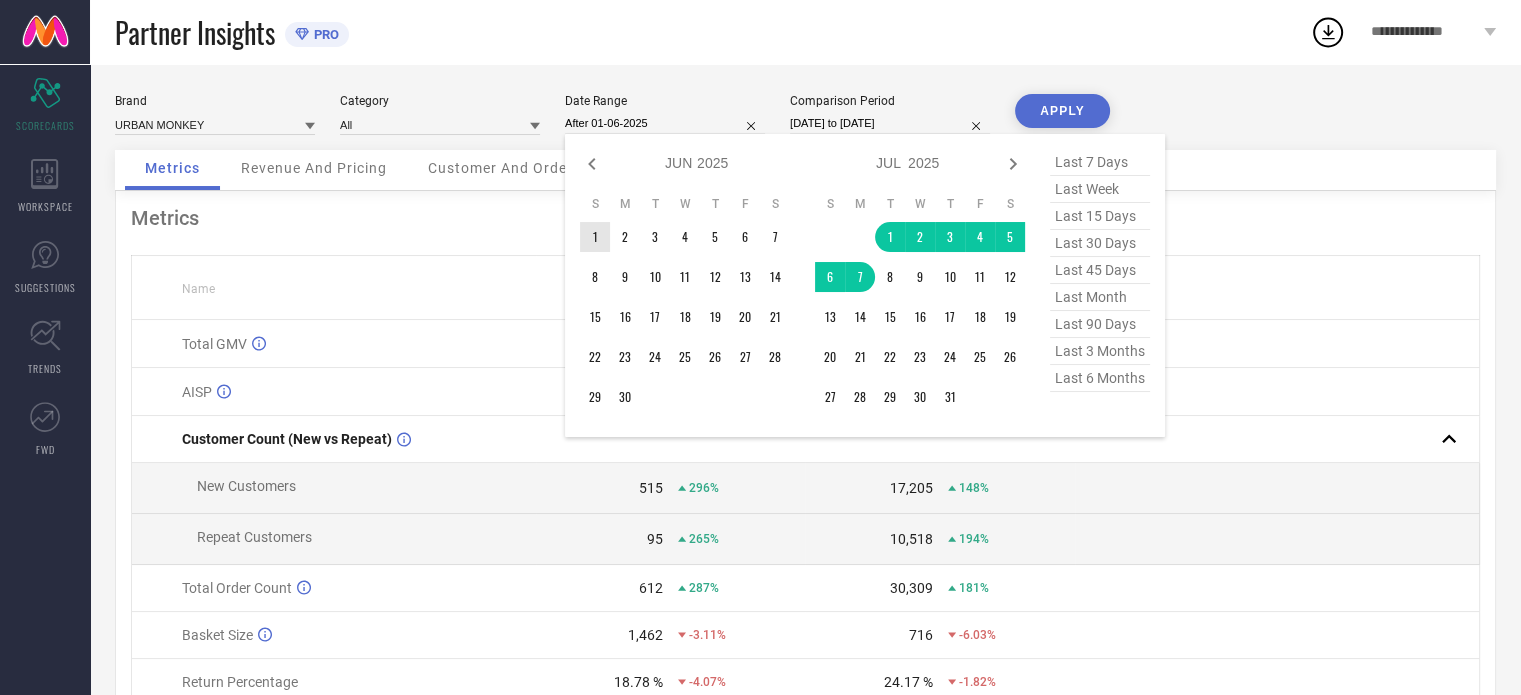 click on "1" at bounding box center [595, 237] 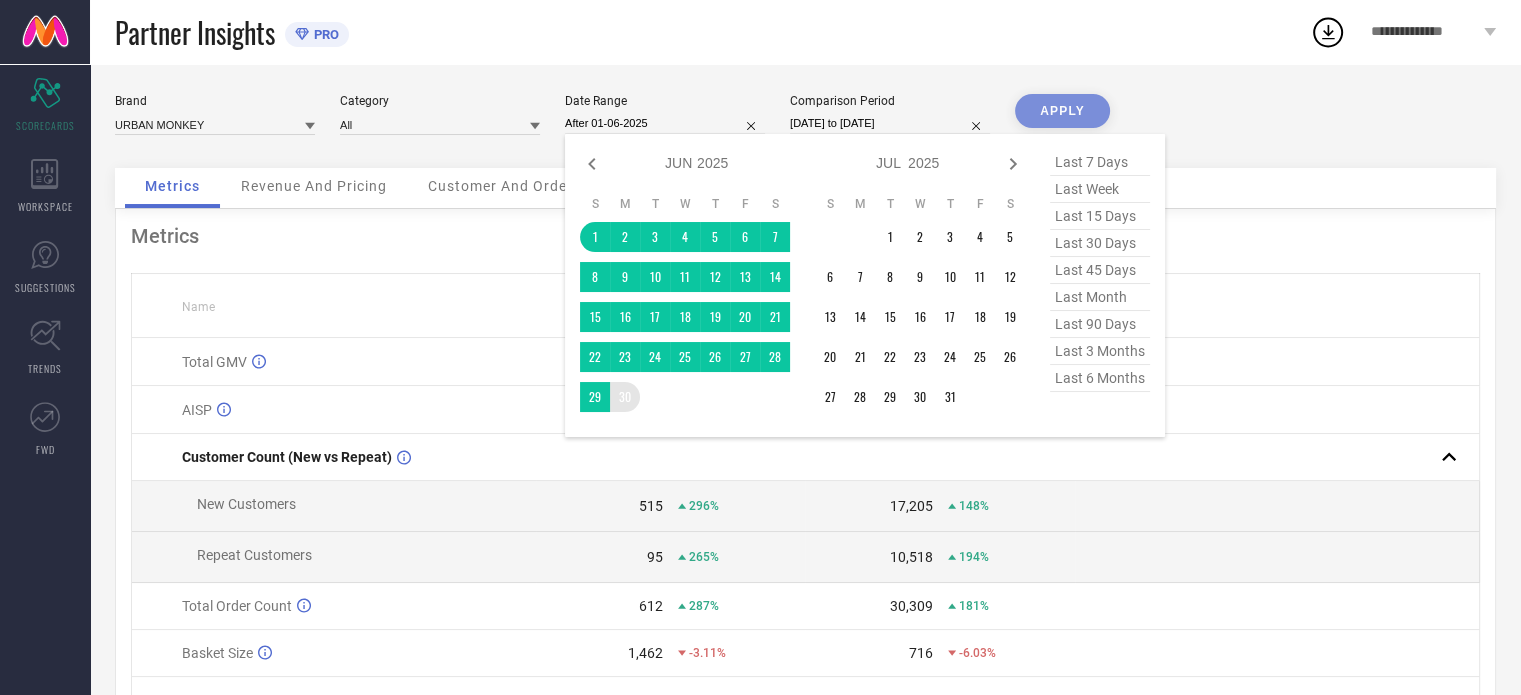 type on "01-06-2025 to 30-06-2025" 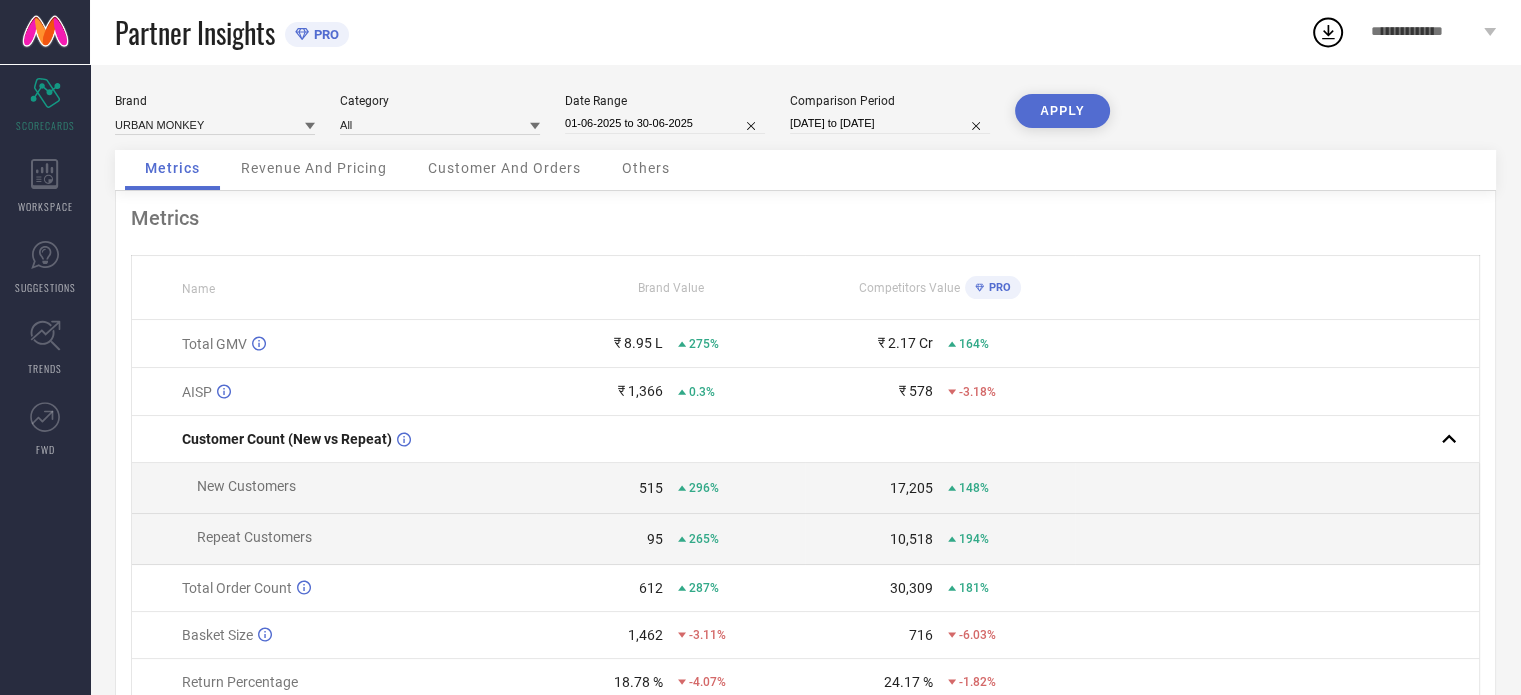 click on "APPLY" at bounding box center [1062, 111] 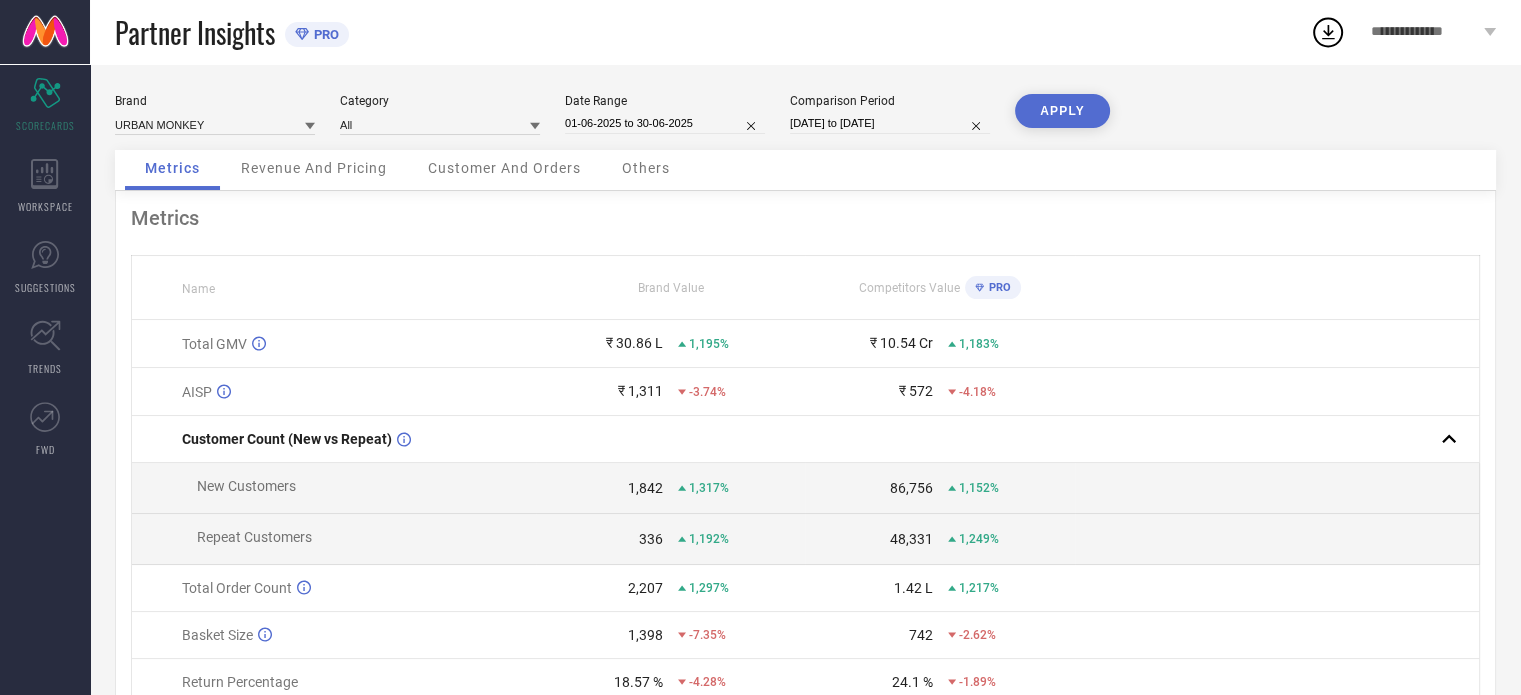 scroll, scrollTop: 100, scrollLeft: 0, axis: vertical 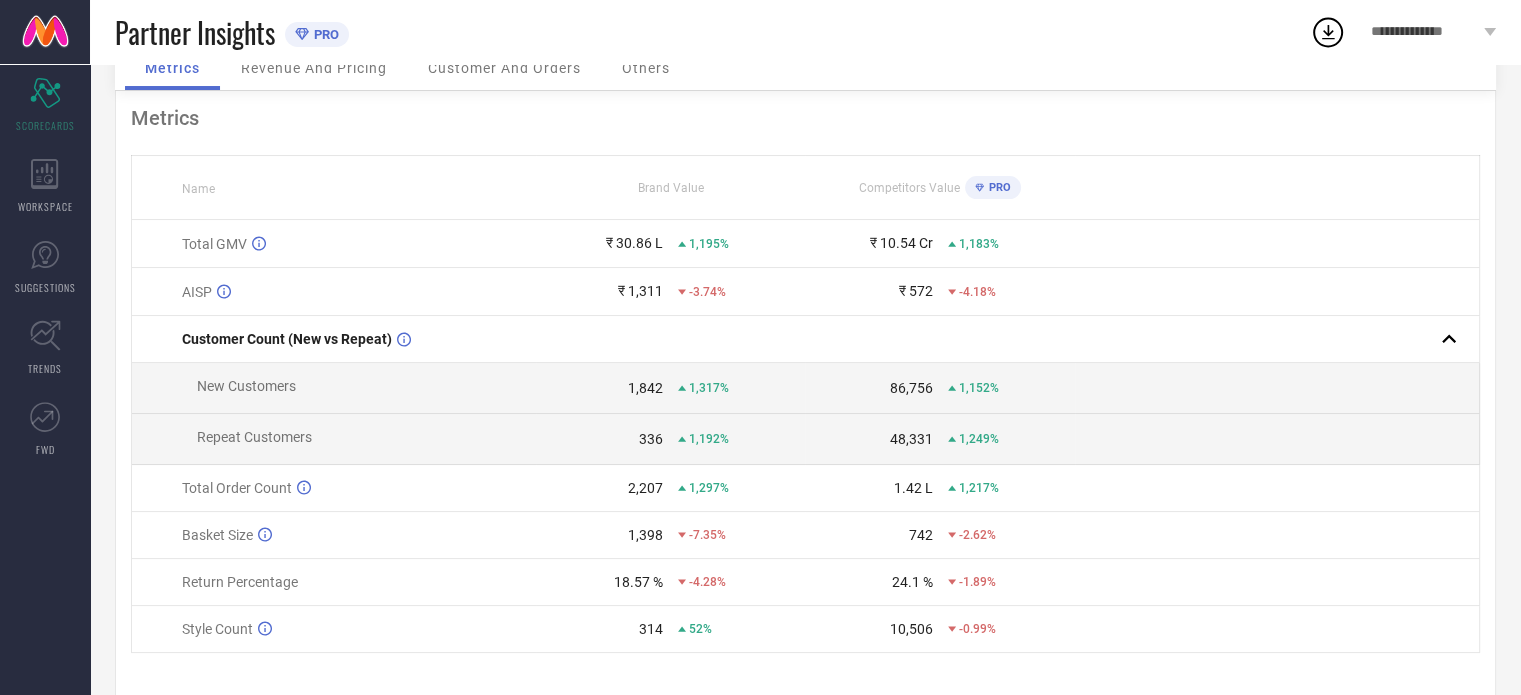 type 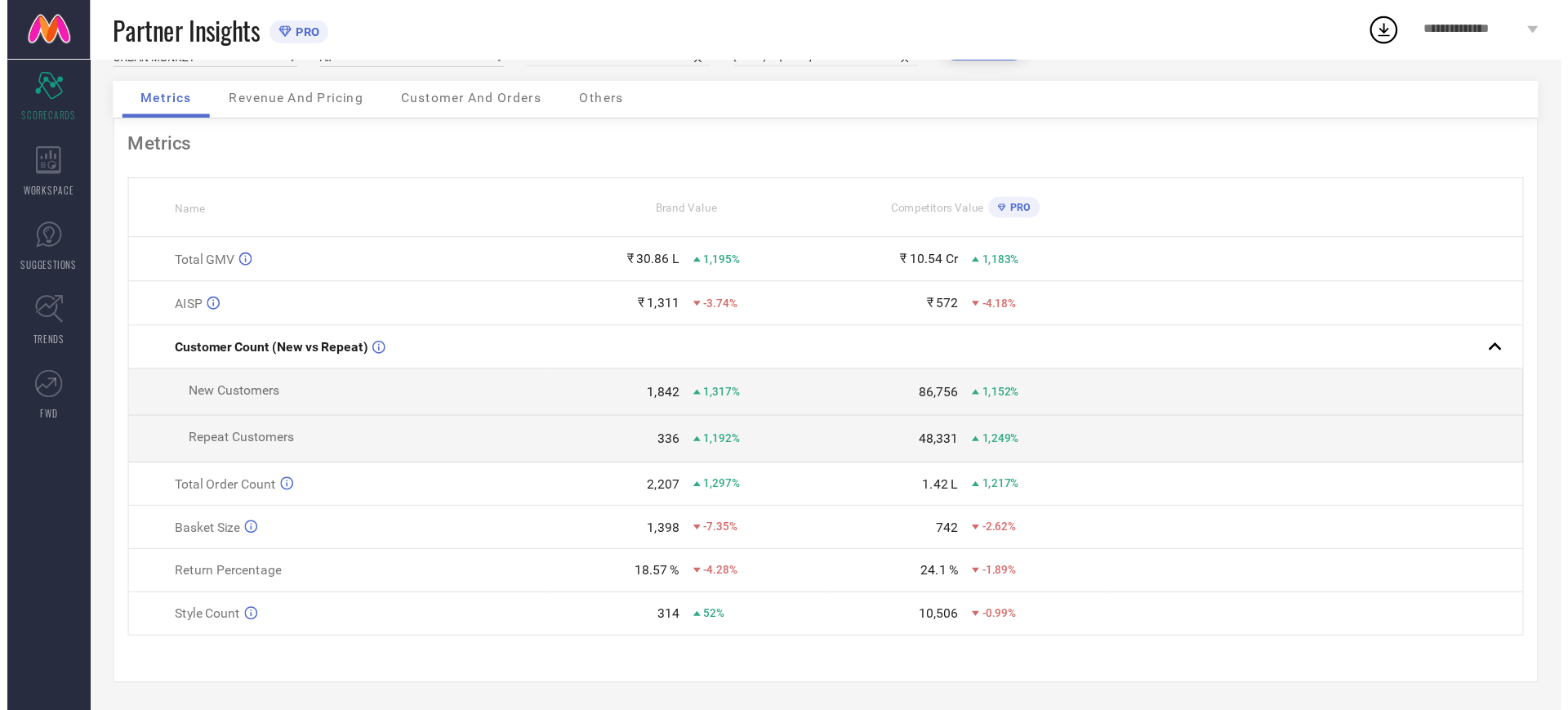 scroll, scrollTop: 0, scrollLeft: 0, axis: both 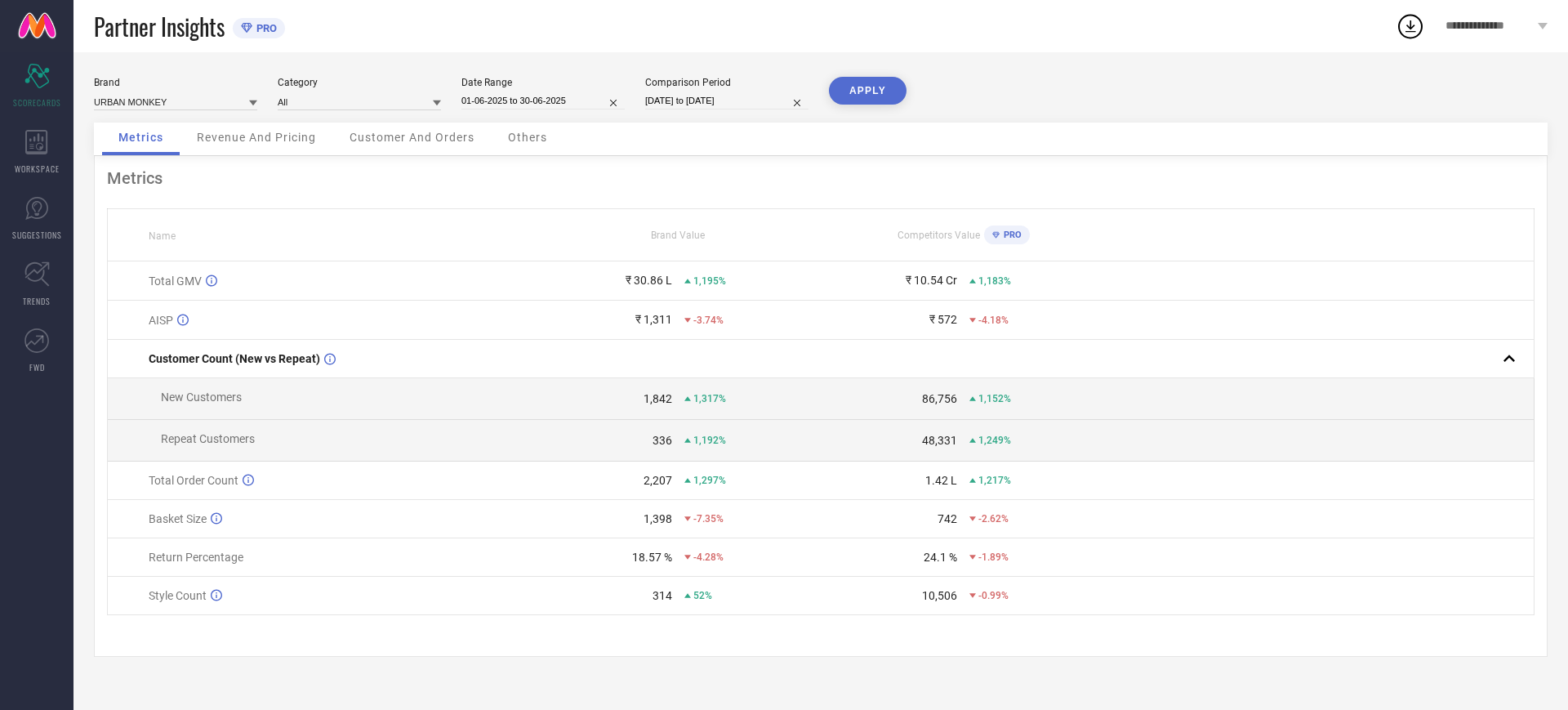 type 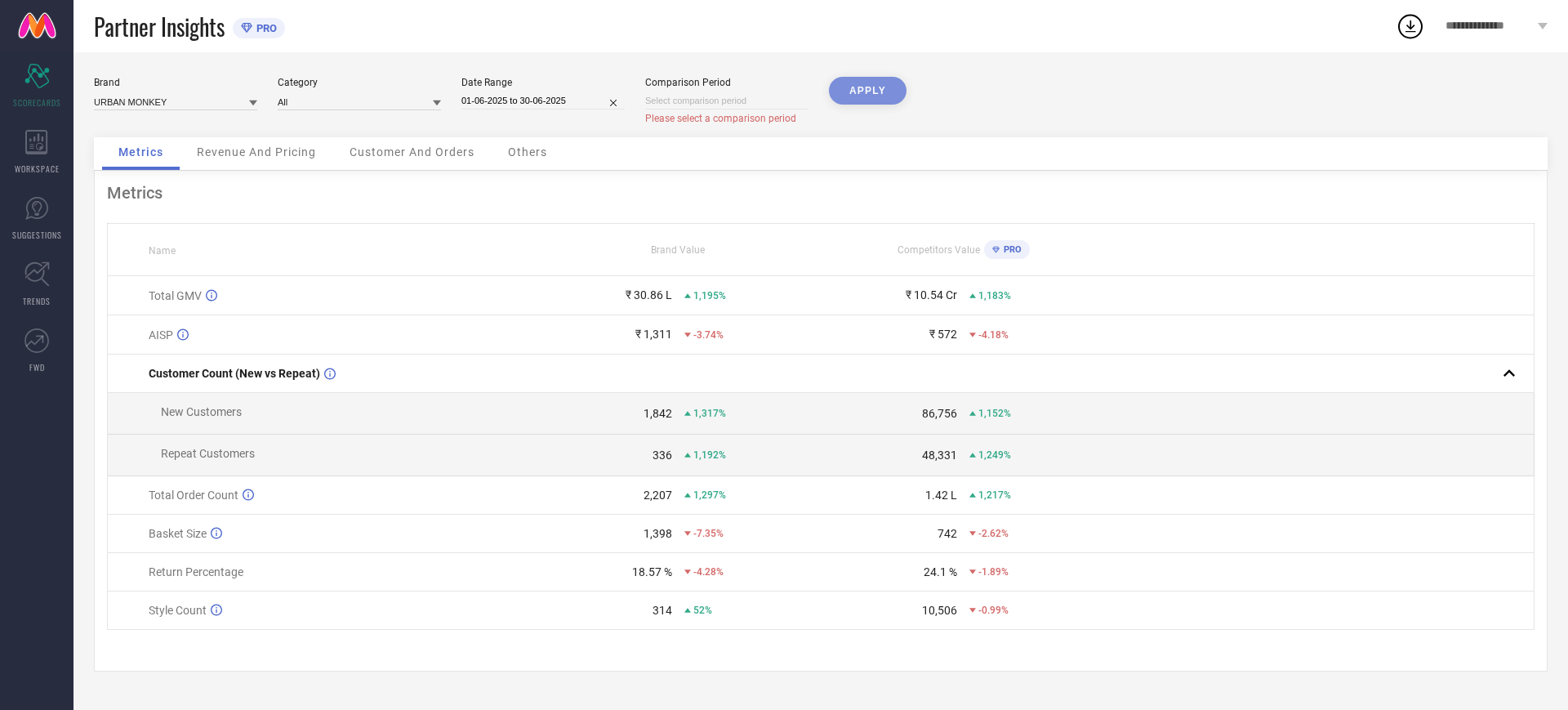 click at bounding box center (727, 100) 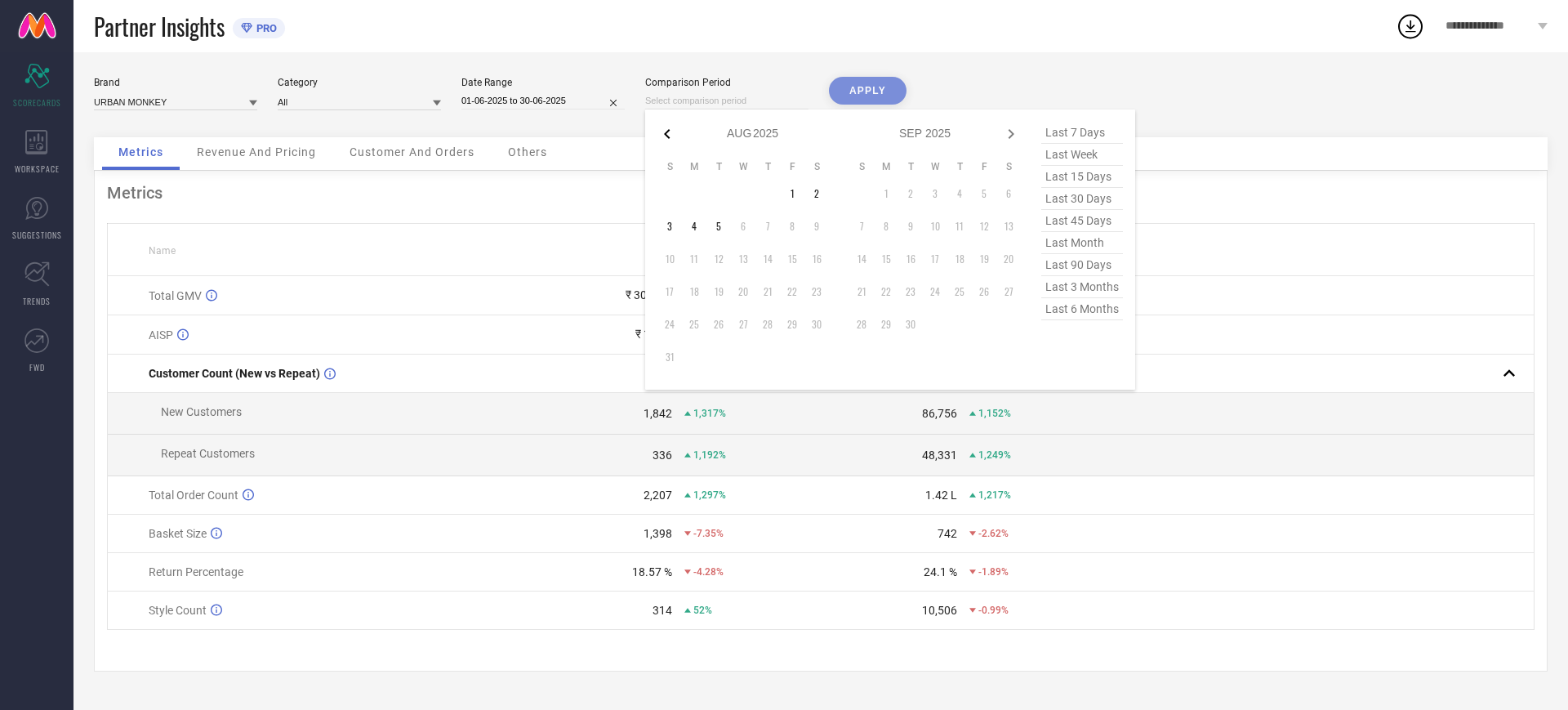 click 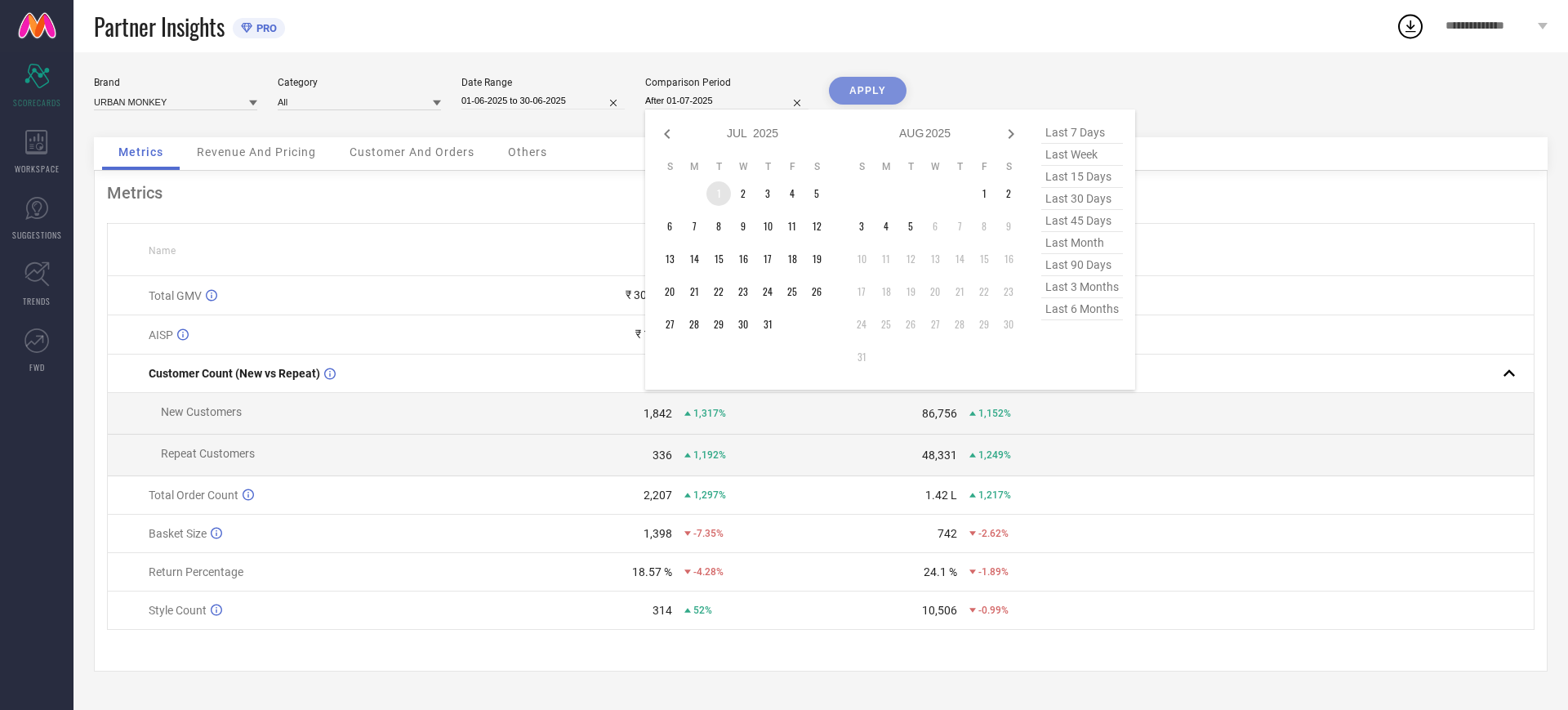 click on "1" at bounding box center (719, 194) 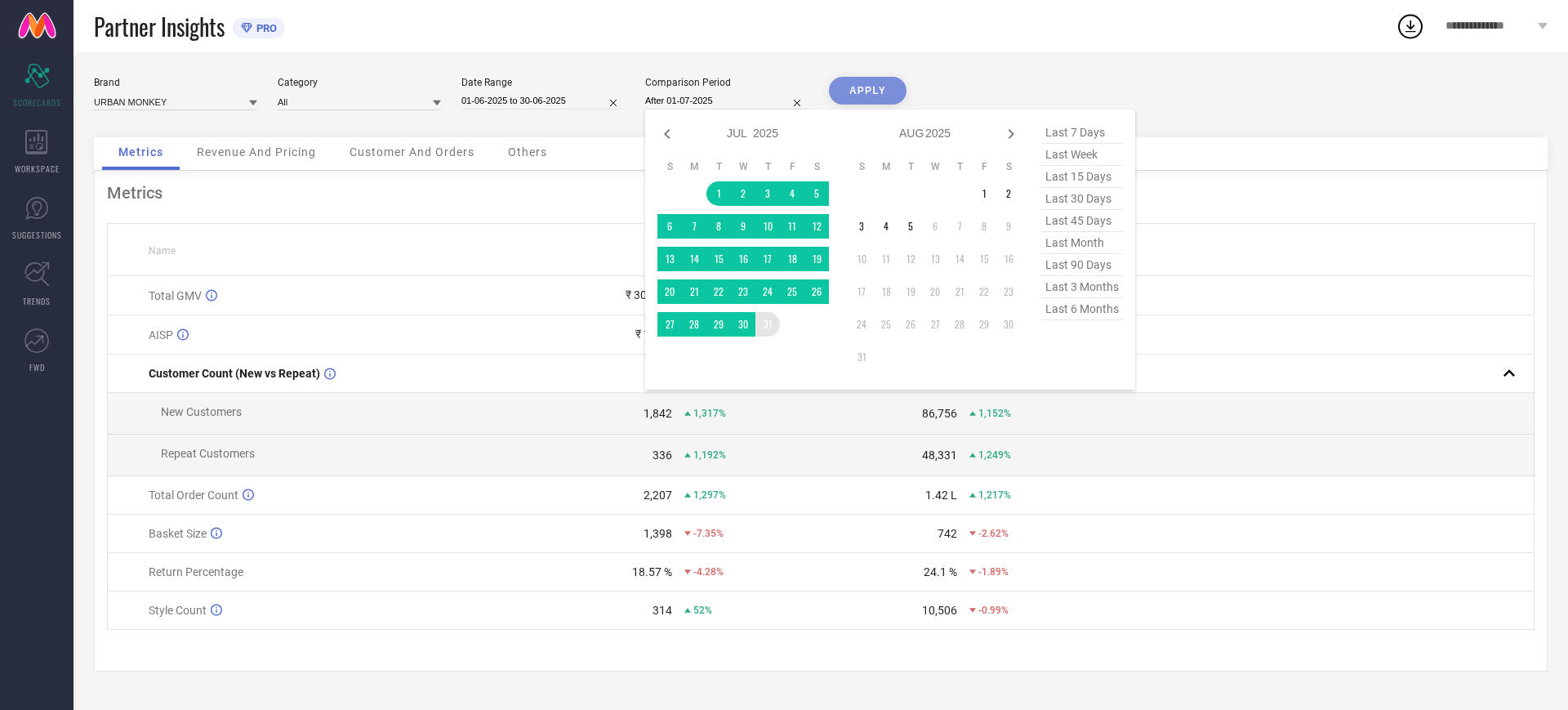 type on "01-07-2025 to 31-07-2025" 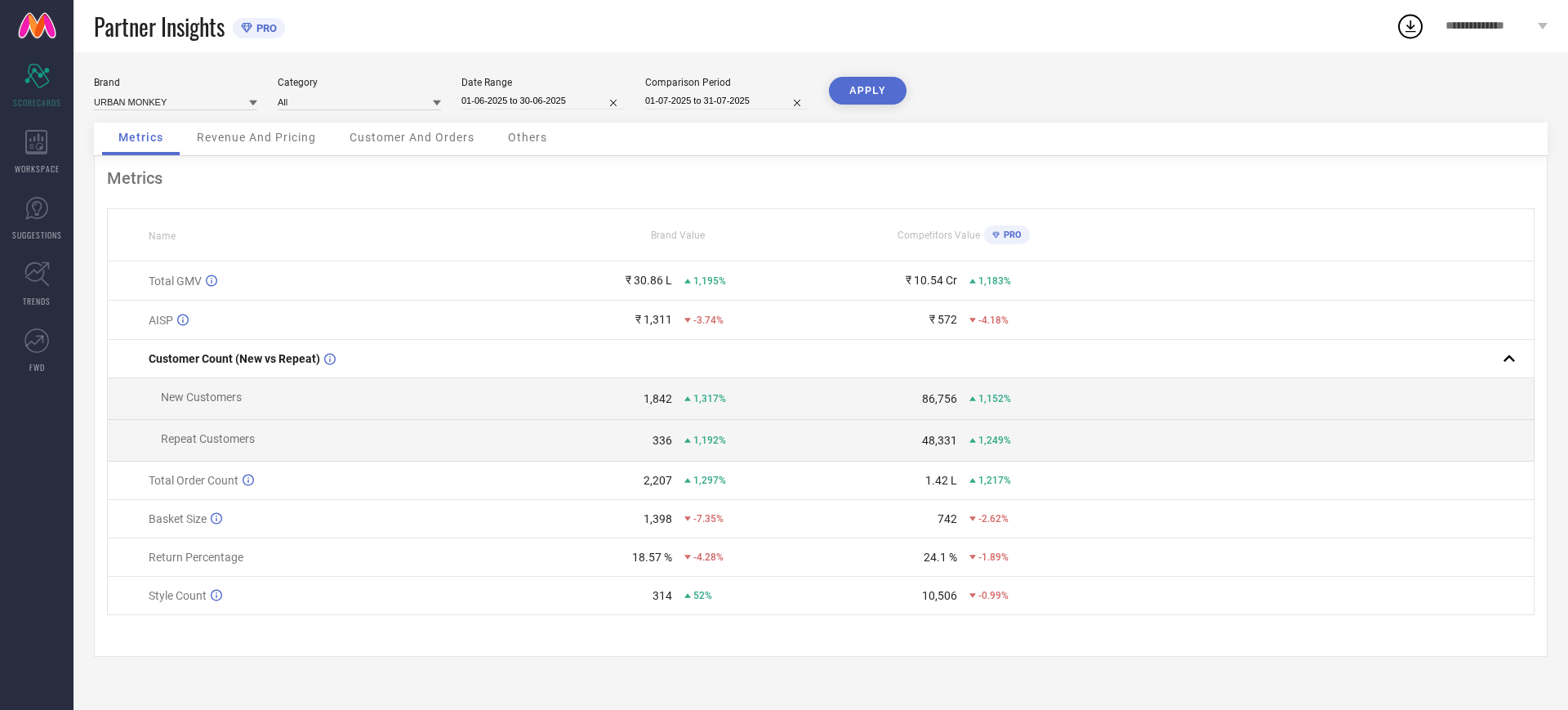click on "APPLY" at bounding box center [867, 91] 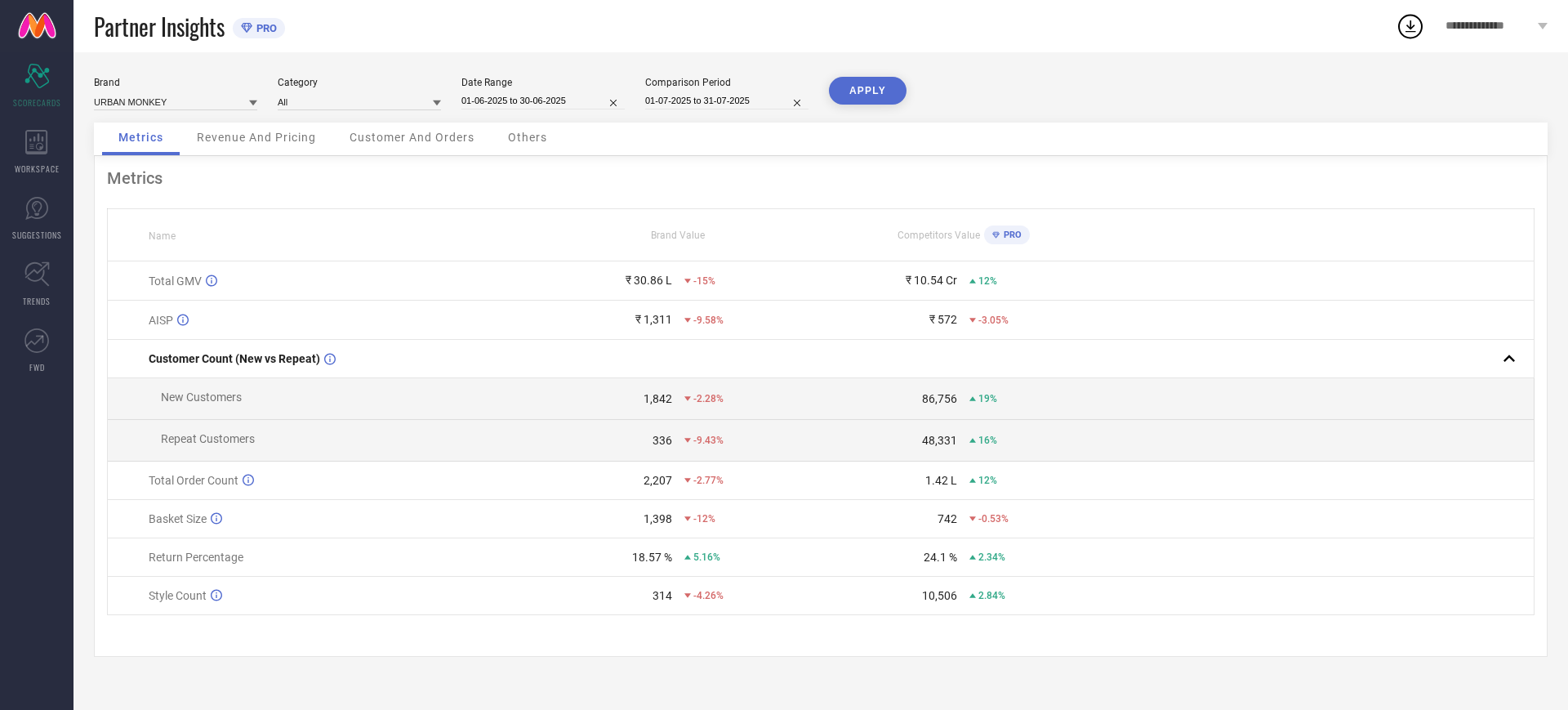 select on "6" 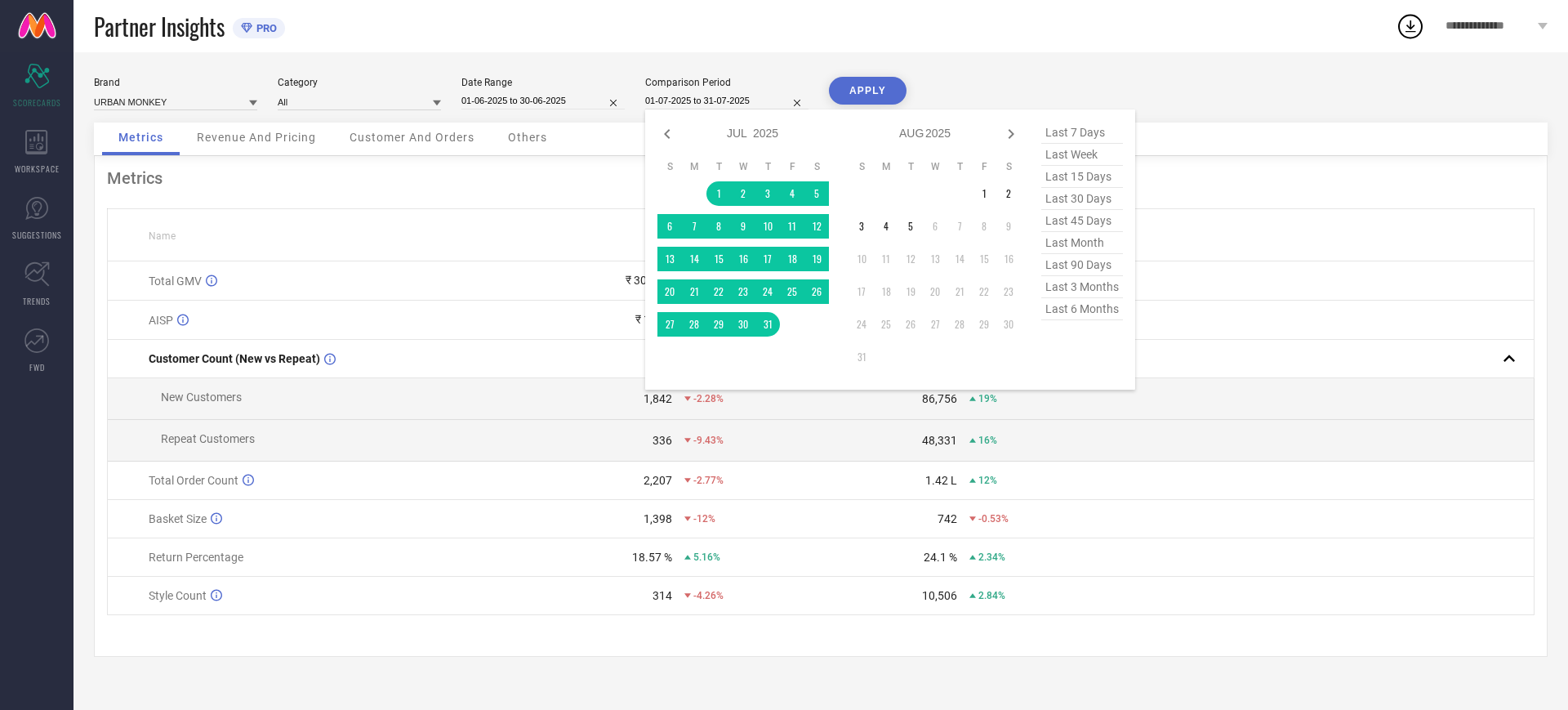 click on "01-07-2025 to 31-07-2025" at bounding box center [727, 100] 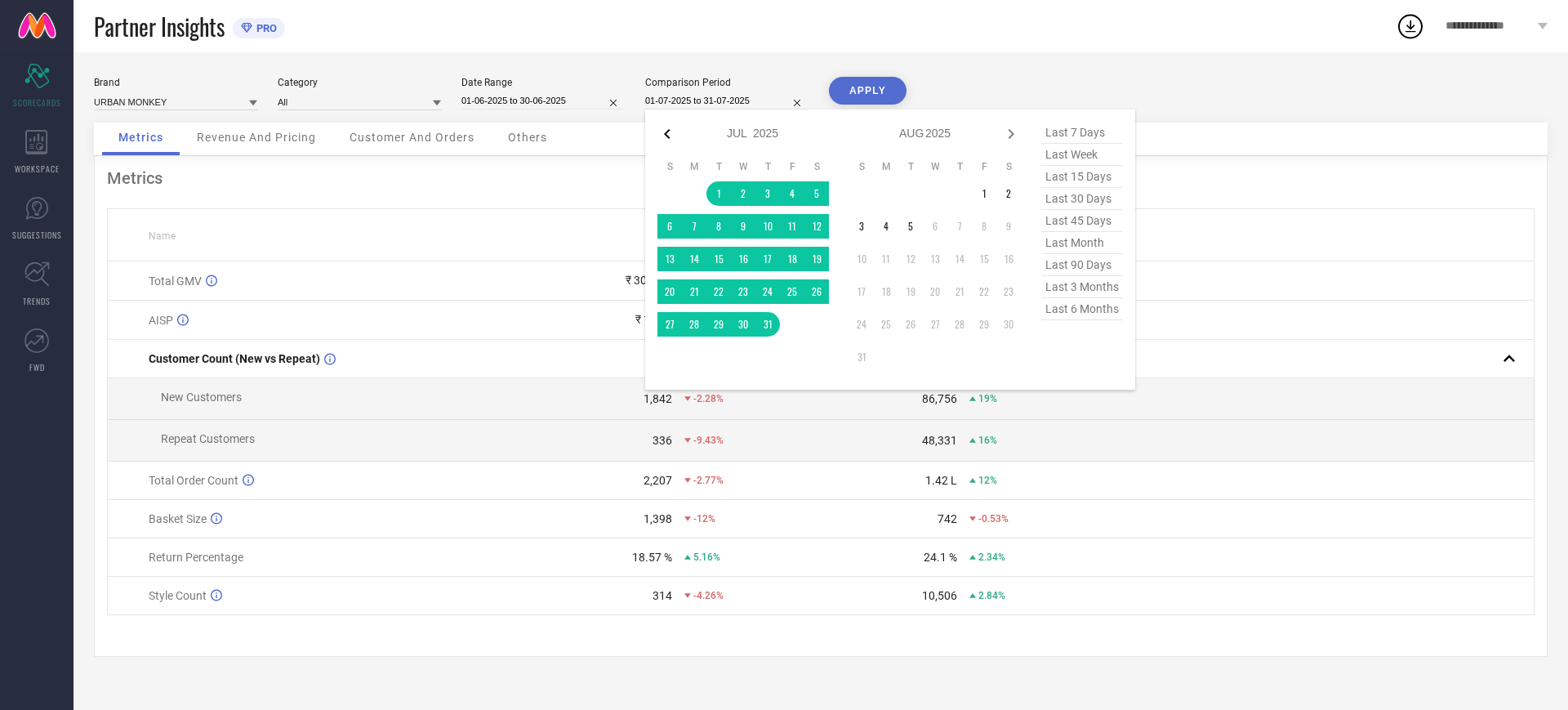 click 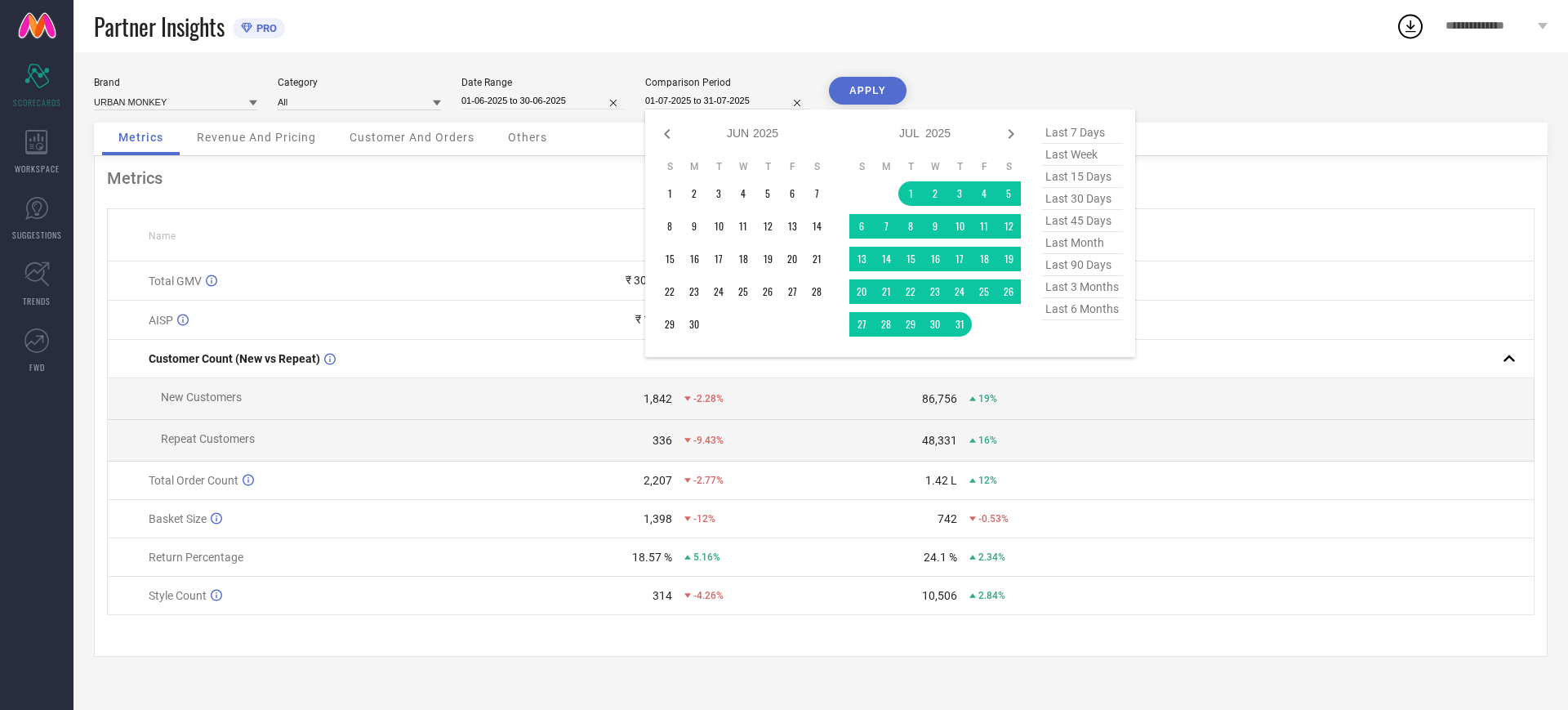 click 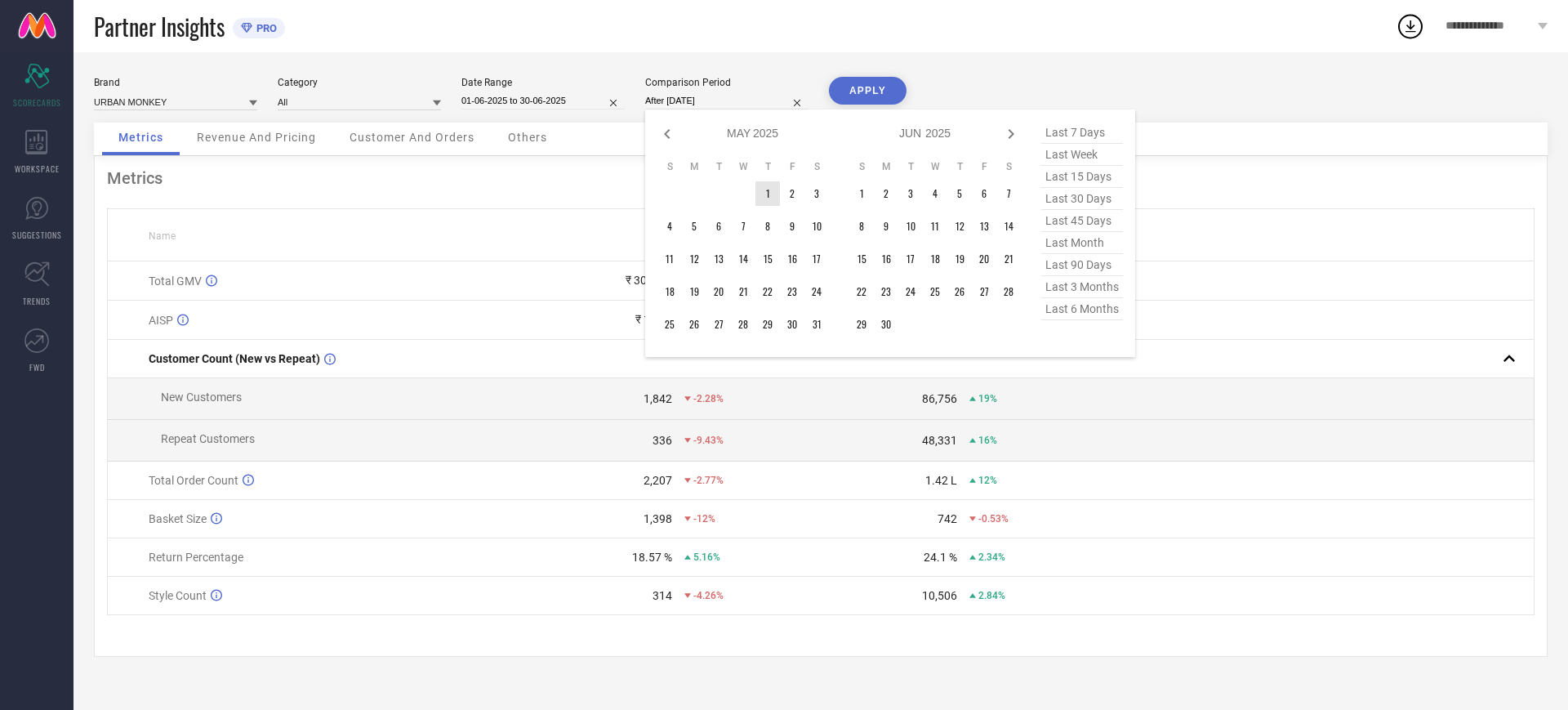 click on "1" at bounding box center (768, 194) 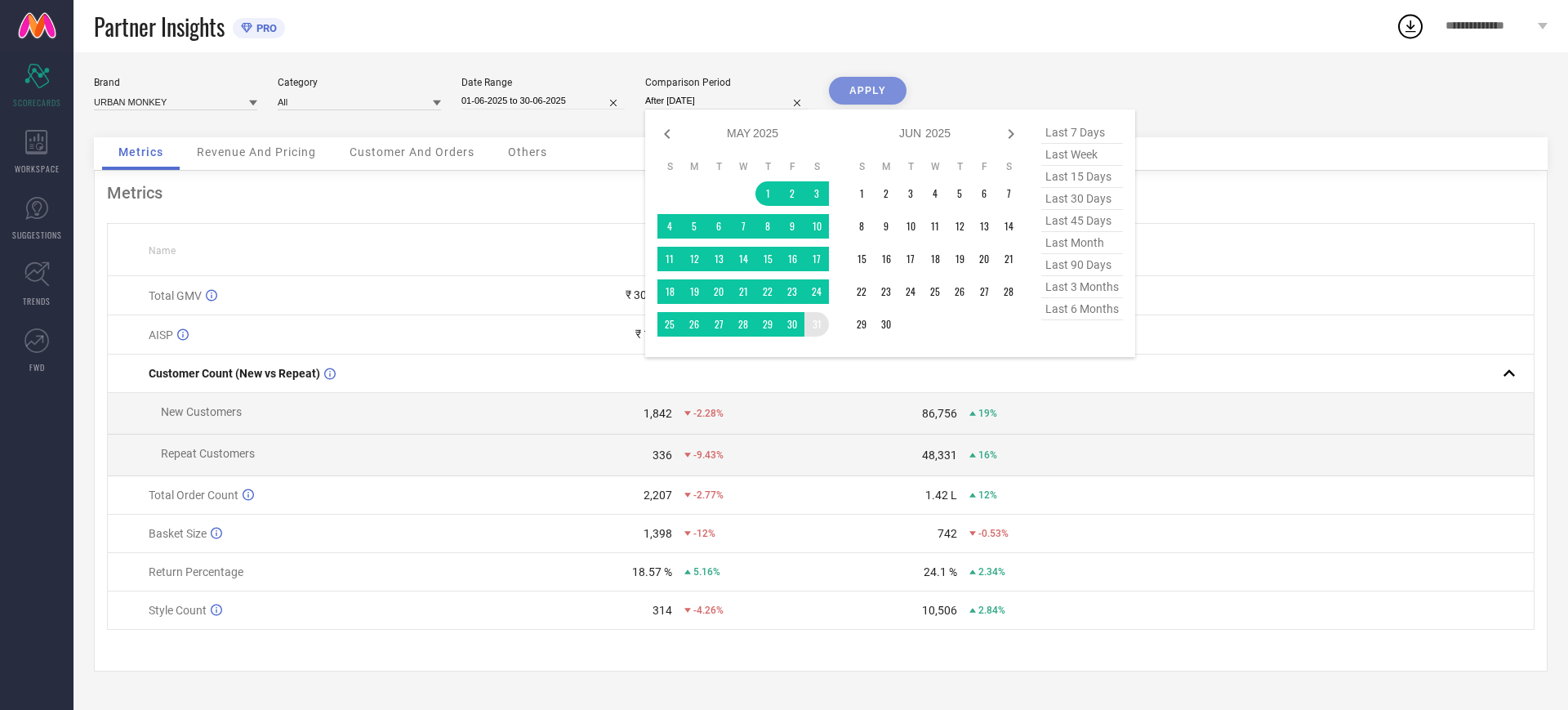 type on "01-05-2025 to 31-05-2025" 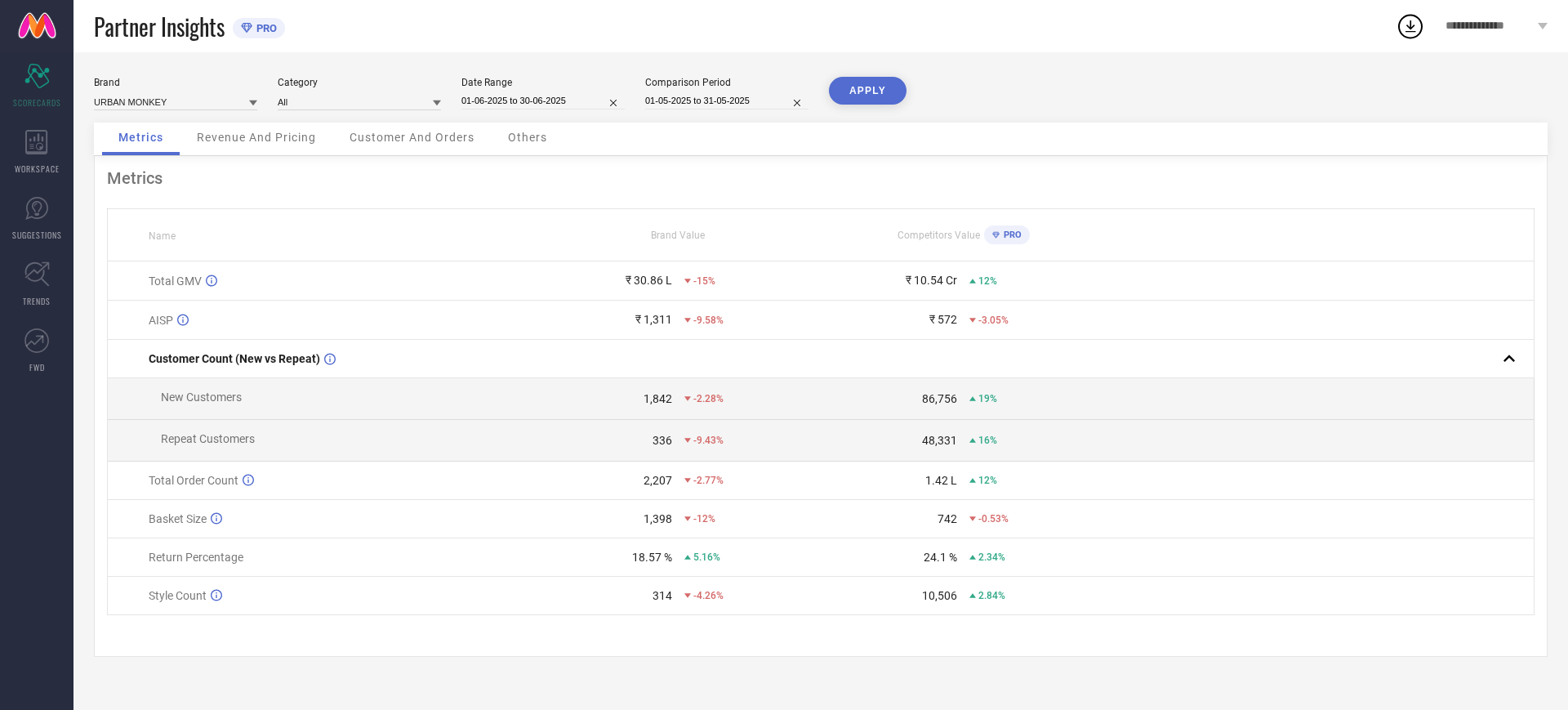 click on "APPLY" at bounding box center (867, 91) 